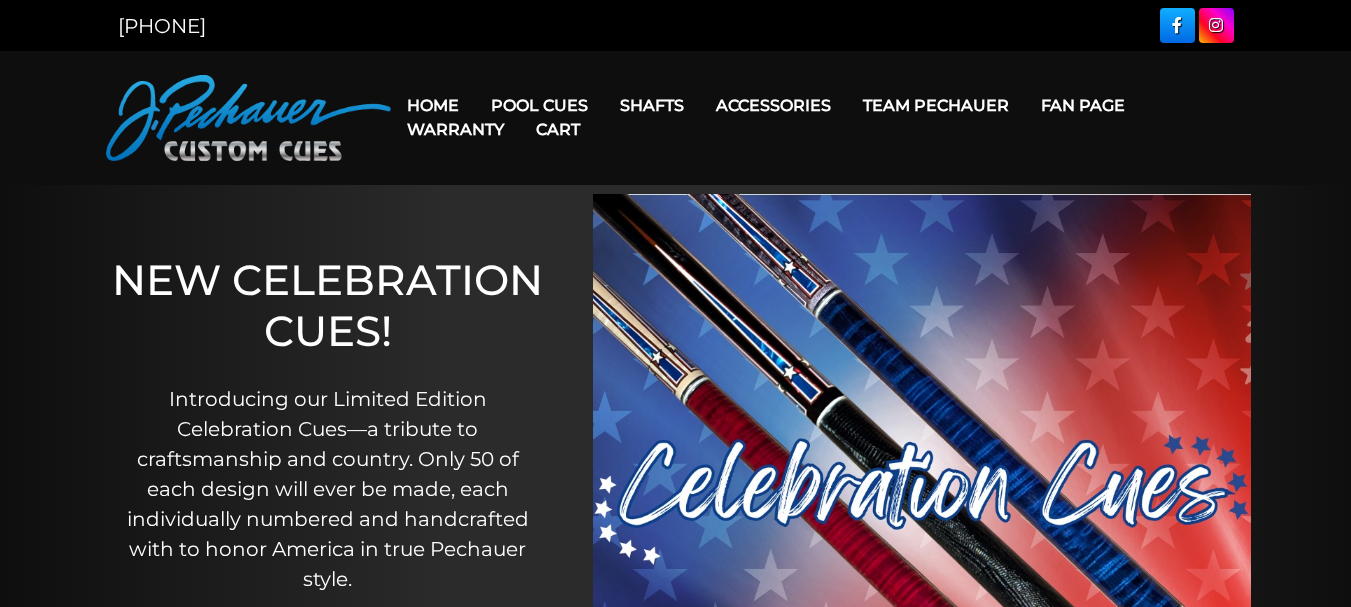 scroll, scrollTop: 0, scrollLeft: 0, axis: both 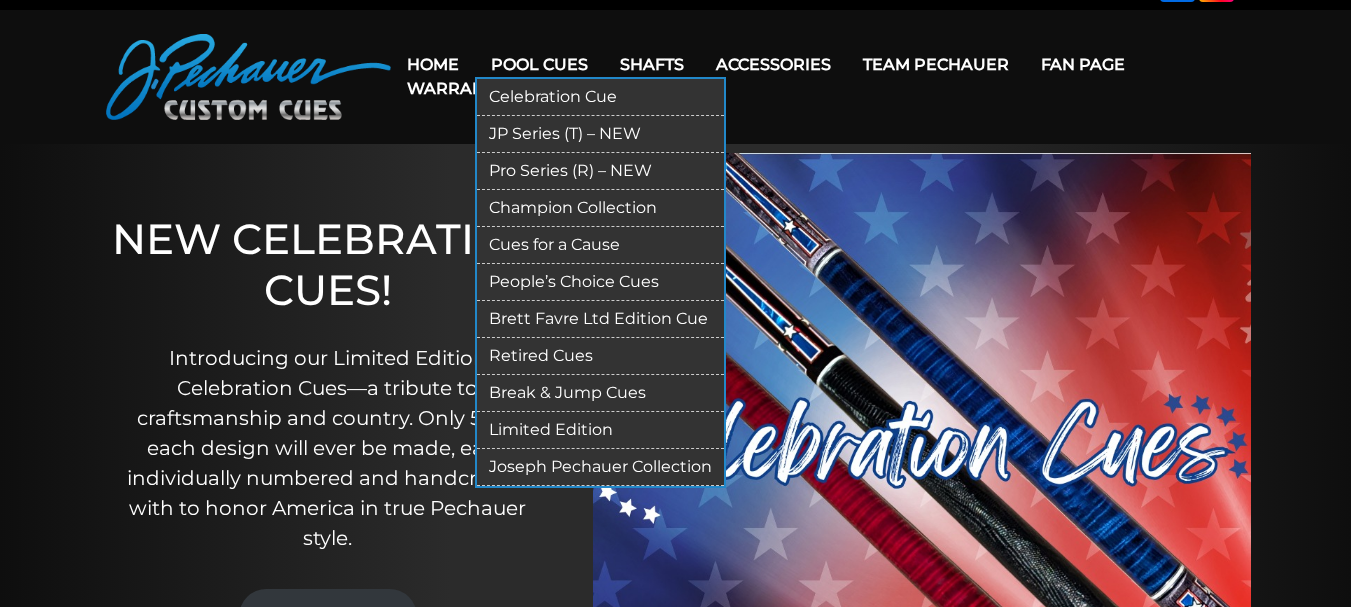 click on "Pool Cues" at bounding box center (539, 64) 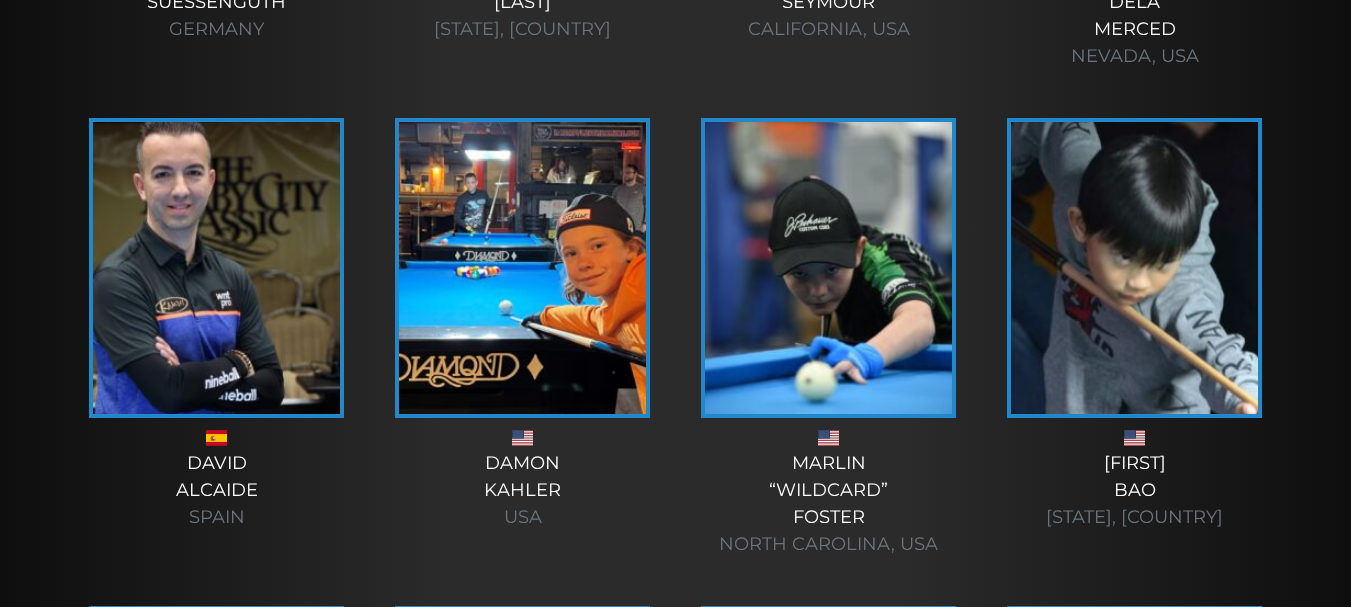 scroll, scrollTop: 5614, scrollLeft: 0, axis: vertical 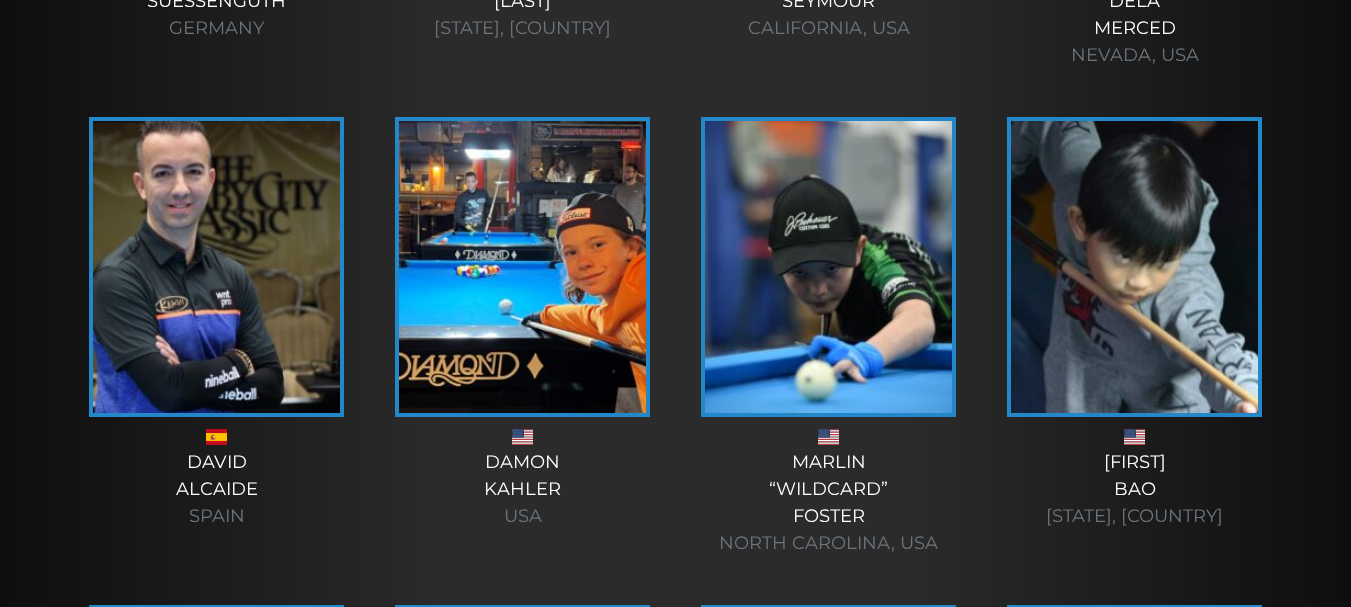 click at bounding box center [216, 267] 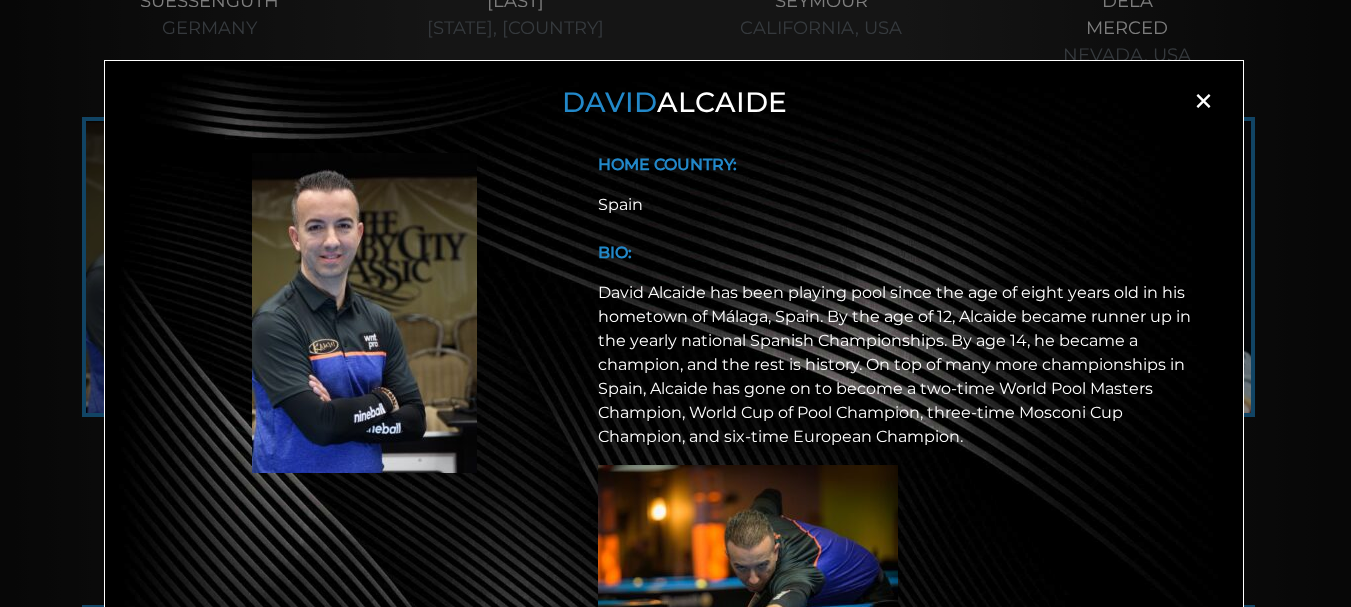 scroll, scrollTop: 145, scrollLeft: 0, axis: vertical 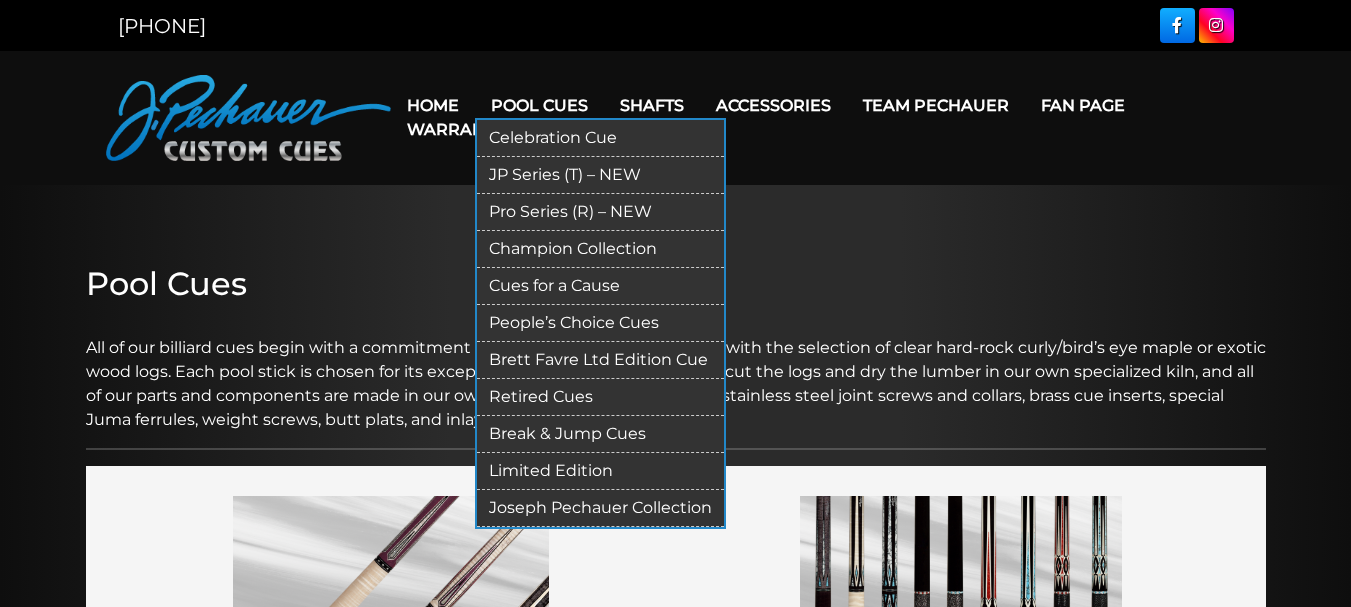click on "Break & Jump Cues" at bounding box center (600, 434) 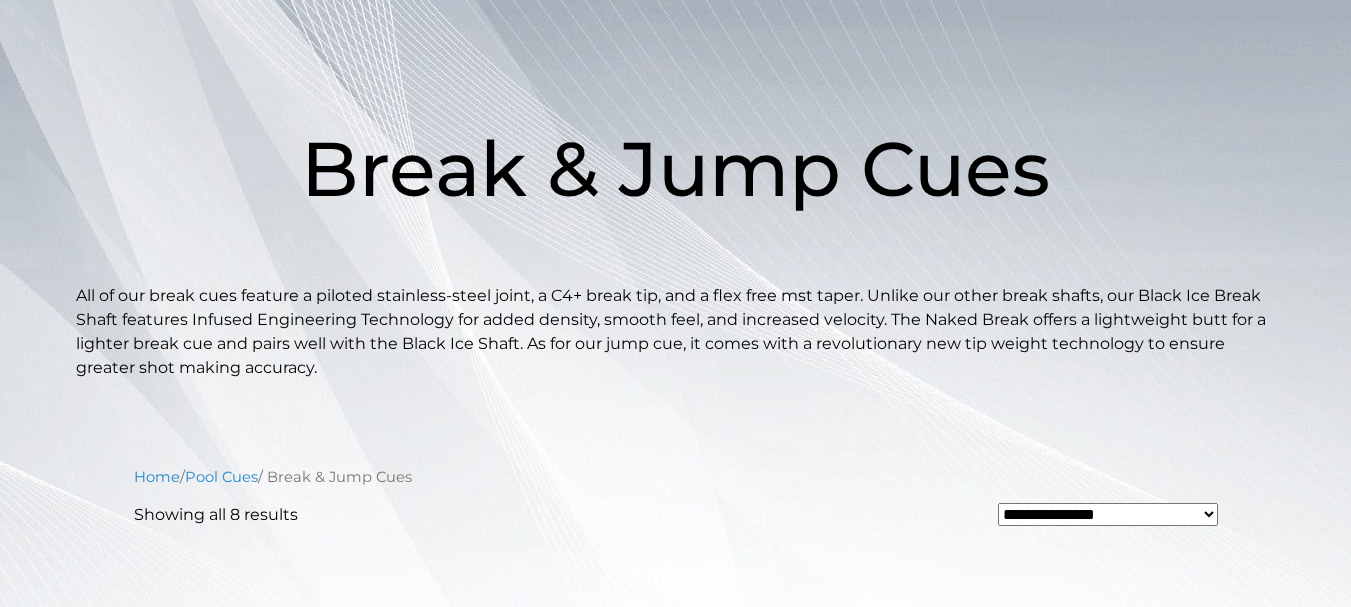 scroll, scrollTop: 0, scrollLeft: 0, axis: both 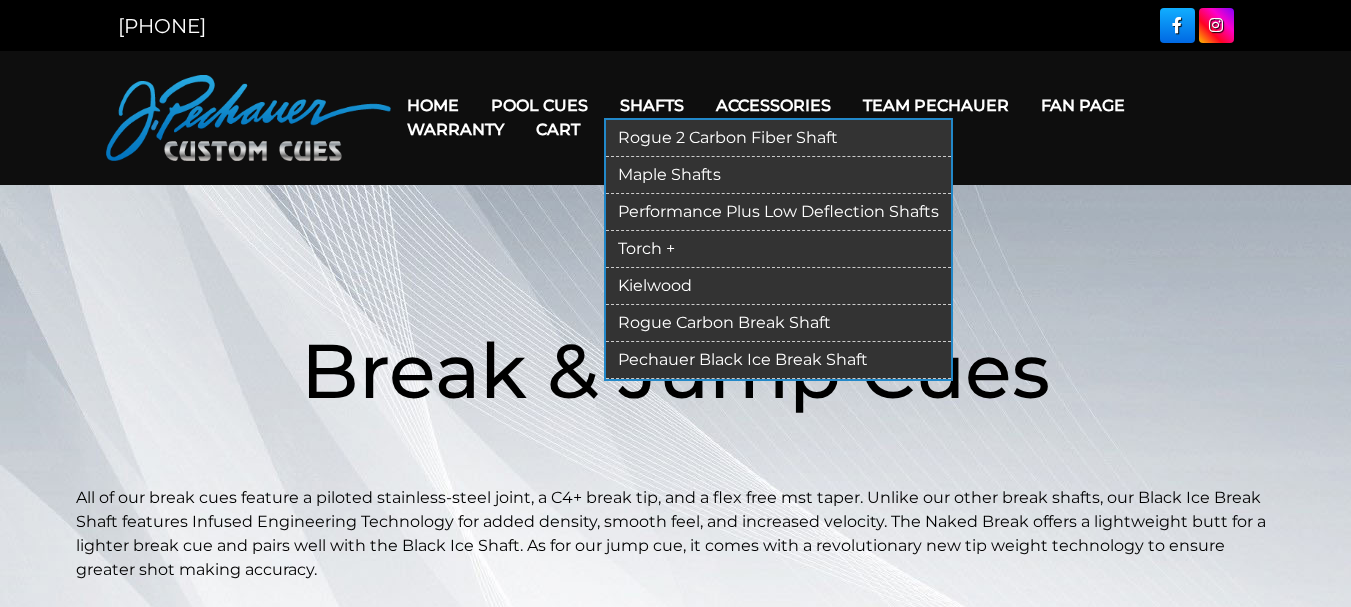 click on "Shafts" at bounding box center (652, 105) 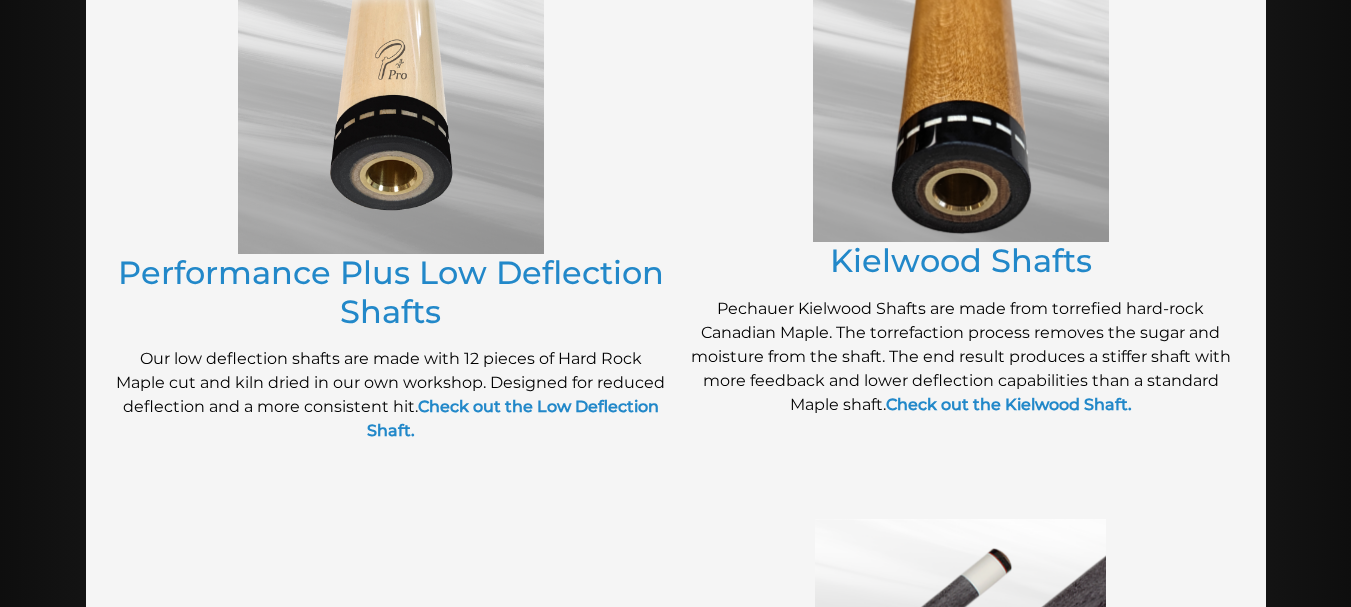 scroll, scrollTop: 1048, scrollLeft: 0, axis: vertical 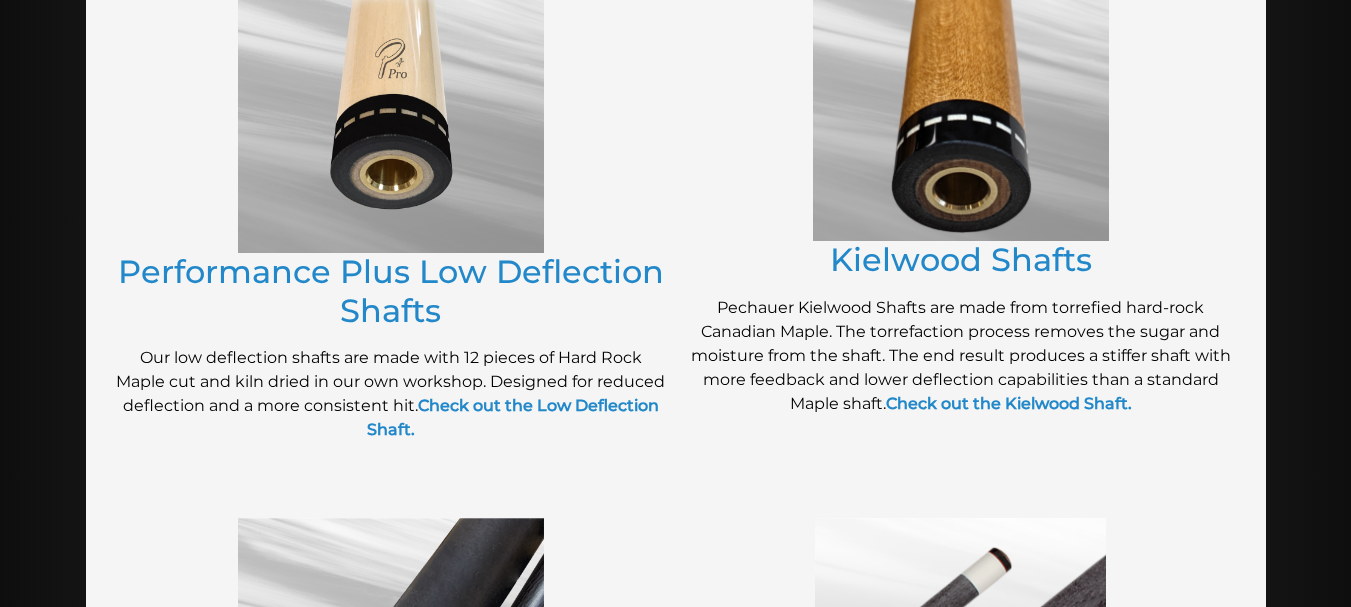 click at bounding box center (961, 94) 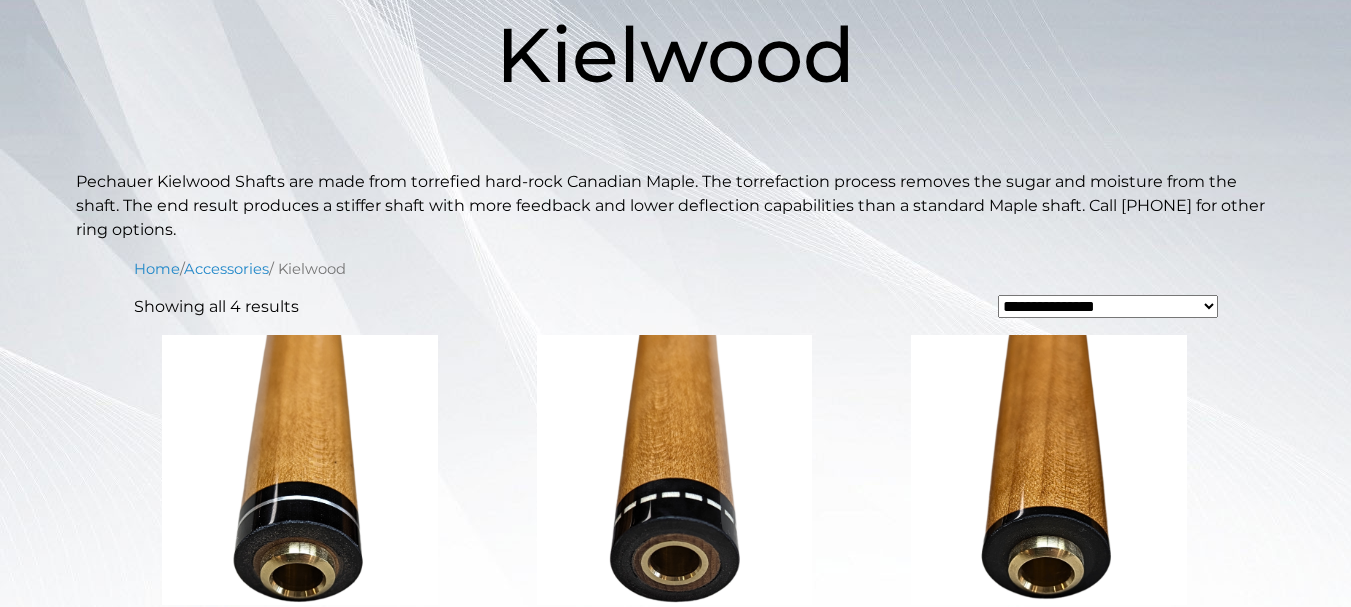 scroll, scrollTop: 0, scrollLeft: 0, axis: both 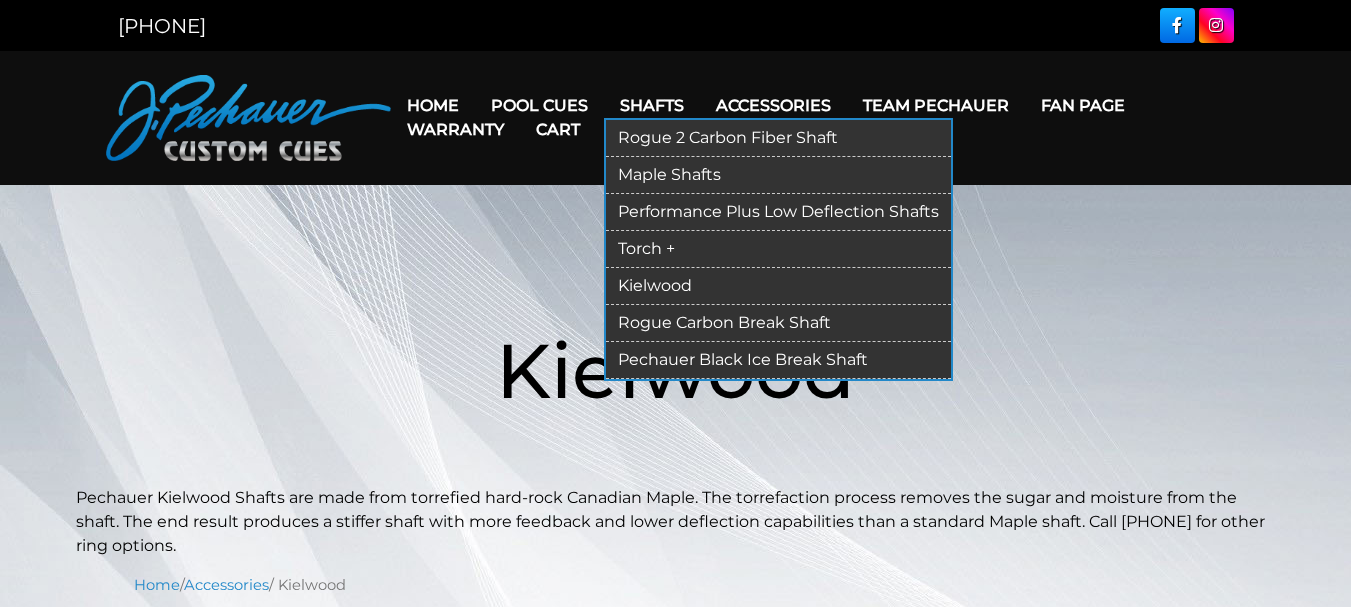click on "Torch +" at bounding box center [778, 249] 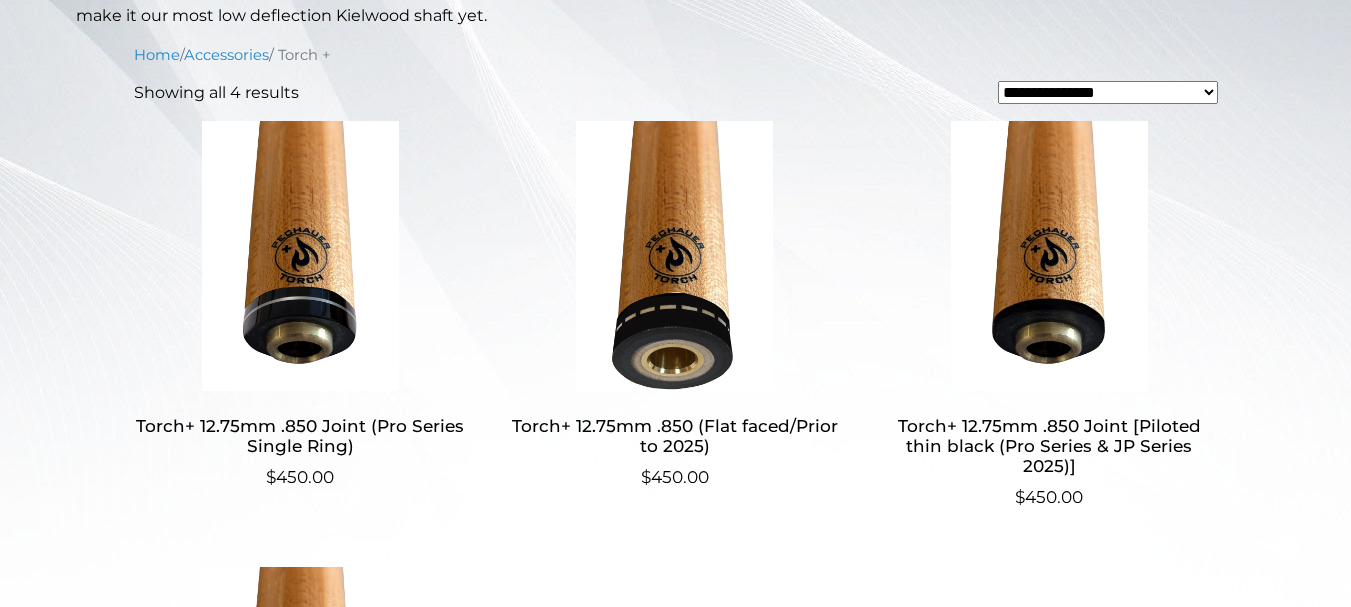 scroll, scrollTop: 0, scrollLeft: 0, axis: both 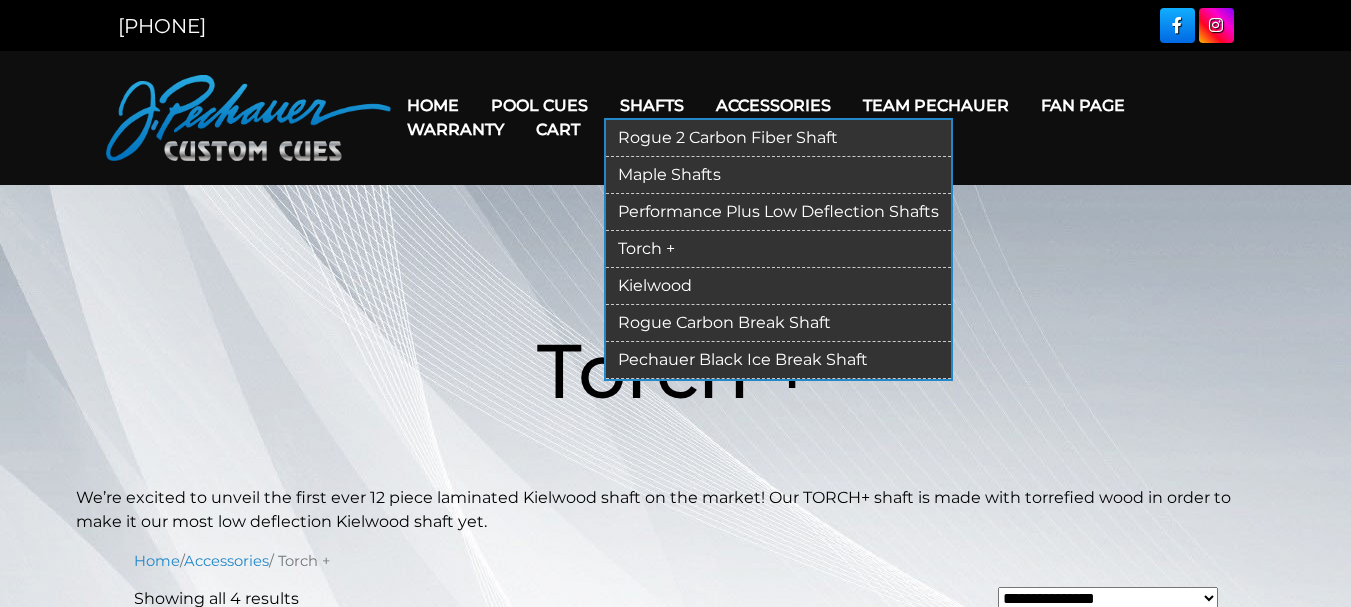 click on "Maple Shafts" at bounding box center [778, 175] 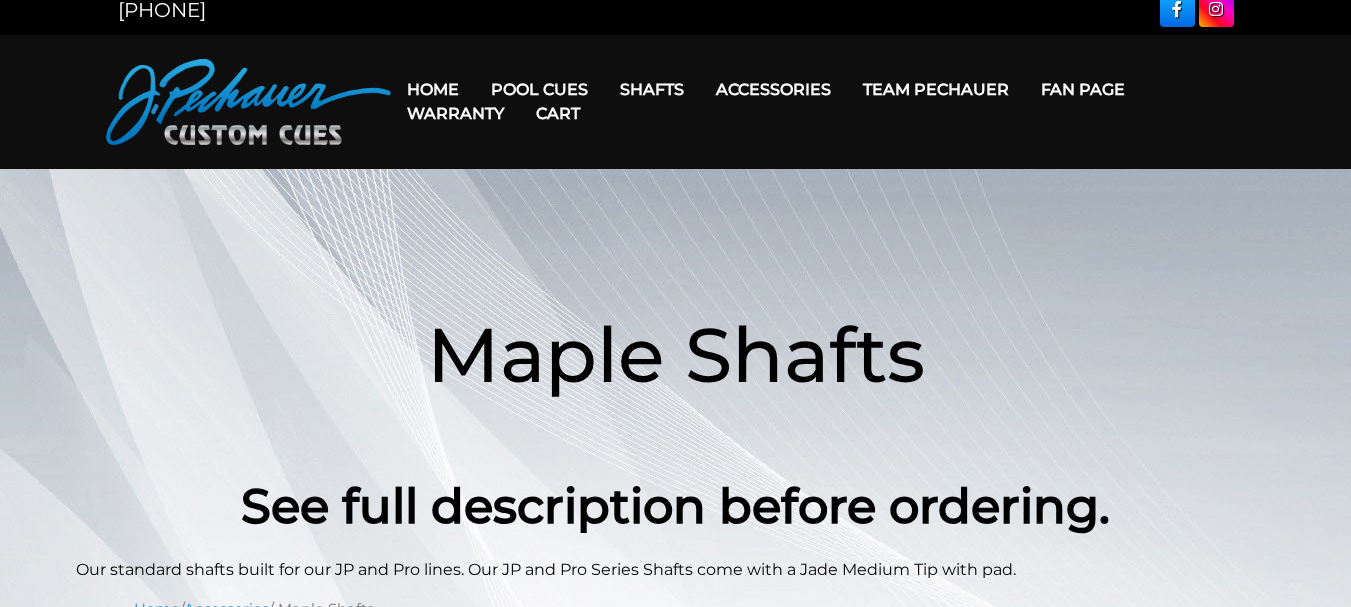 scroll, scrollTop: 0, scrollLeft: 0, axis: both 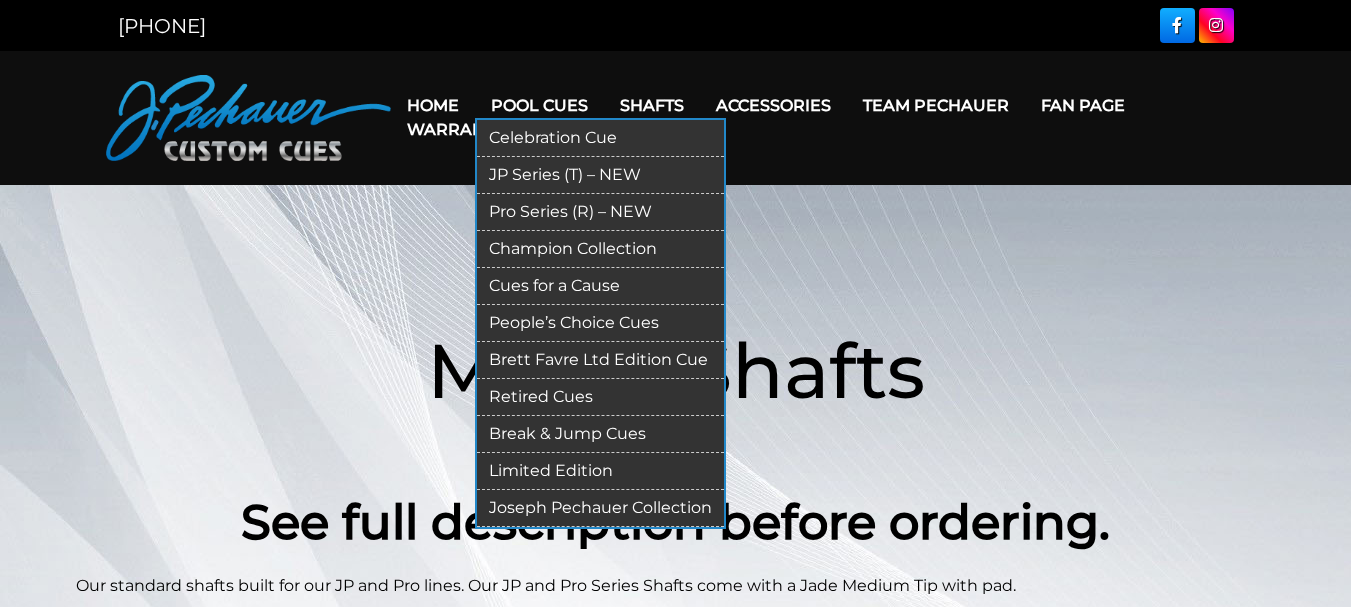 click on "Pool Cues" at bounding box center [539, 105] 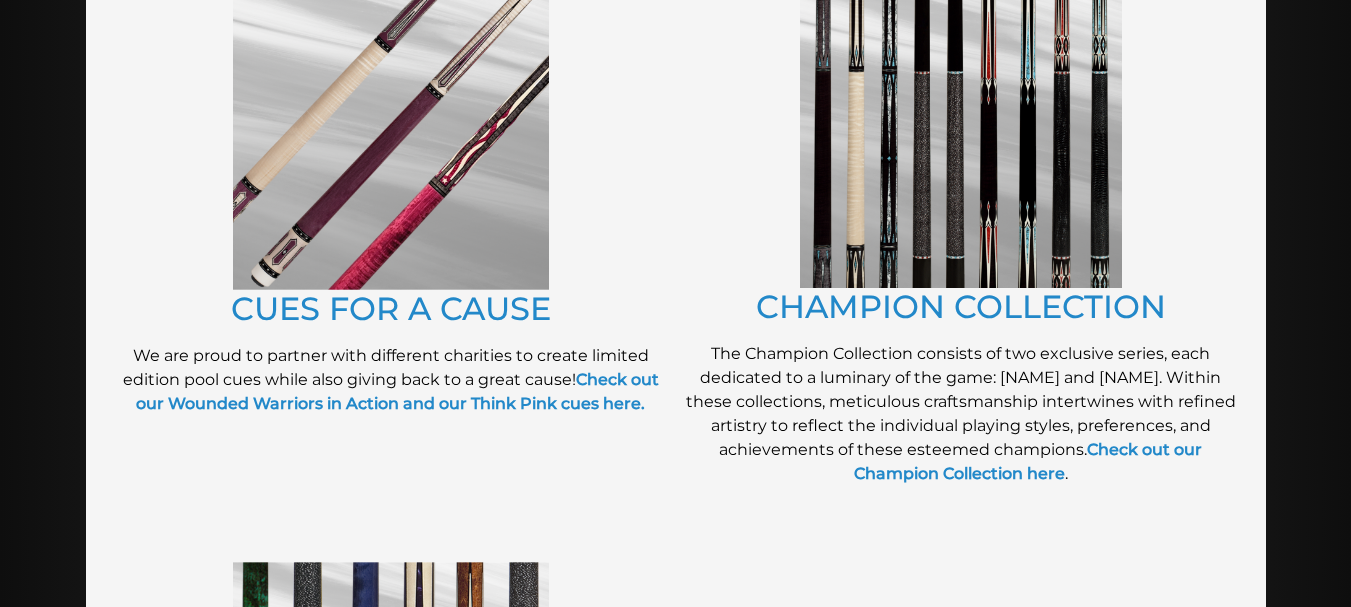 scroll, scrollTop: 526, scrollLeft: 0, axis: vertical 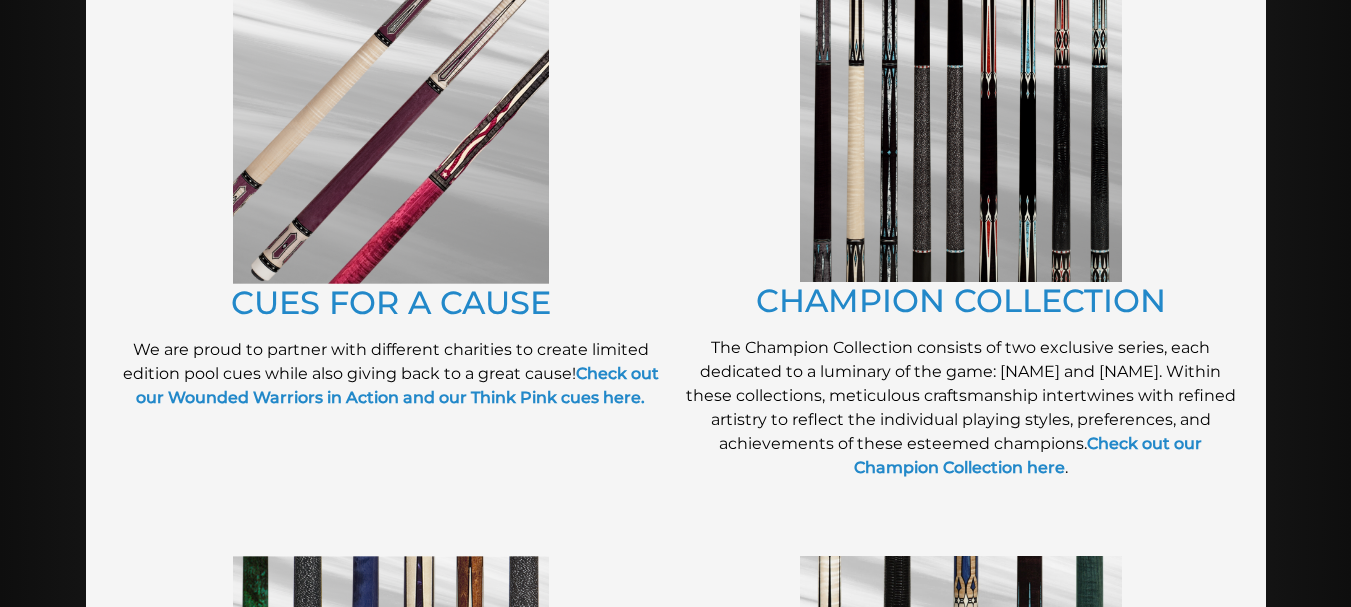 click at bounding box center (391, 127) 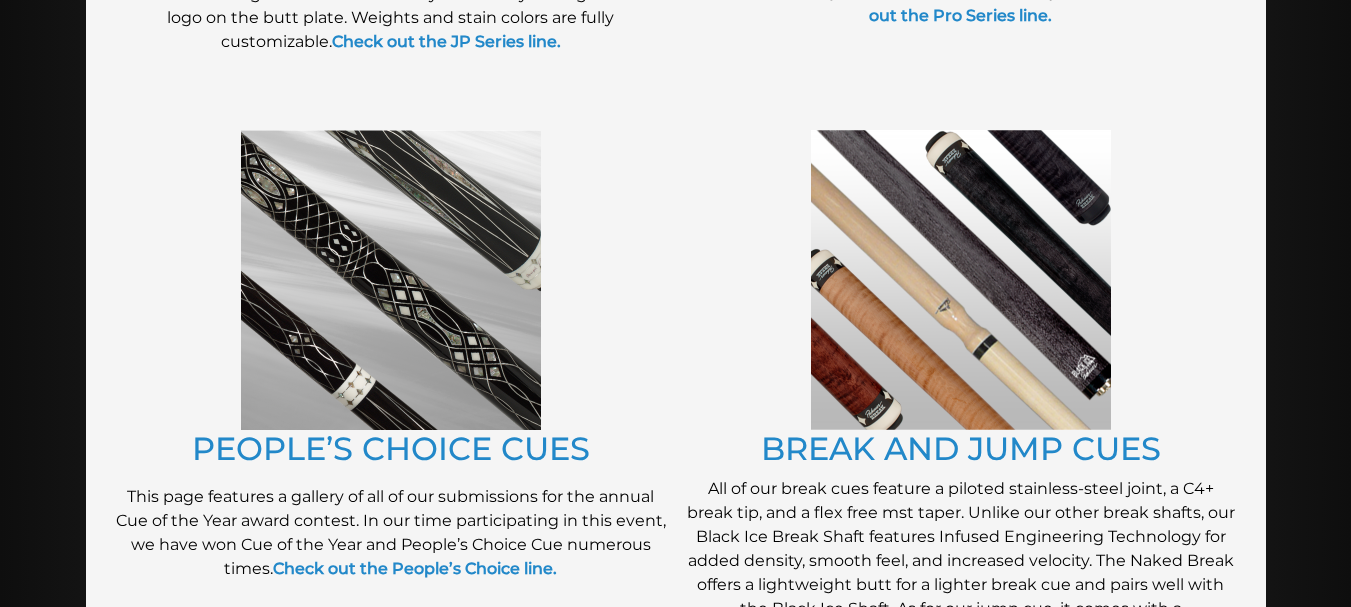 scroll, scrollTop: 1544, scrollLeft: 0, axis: vertical 